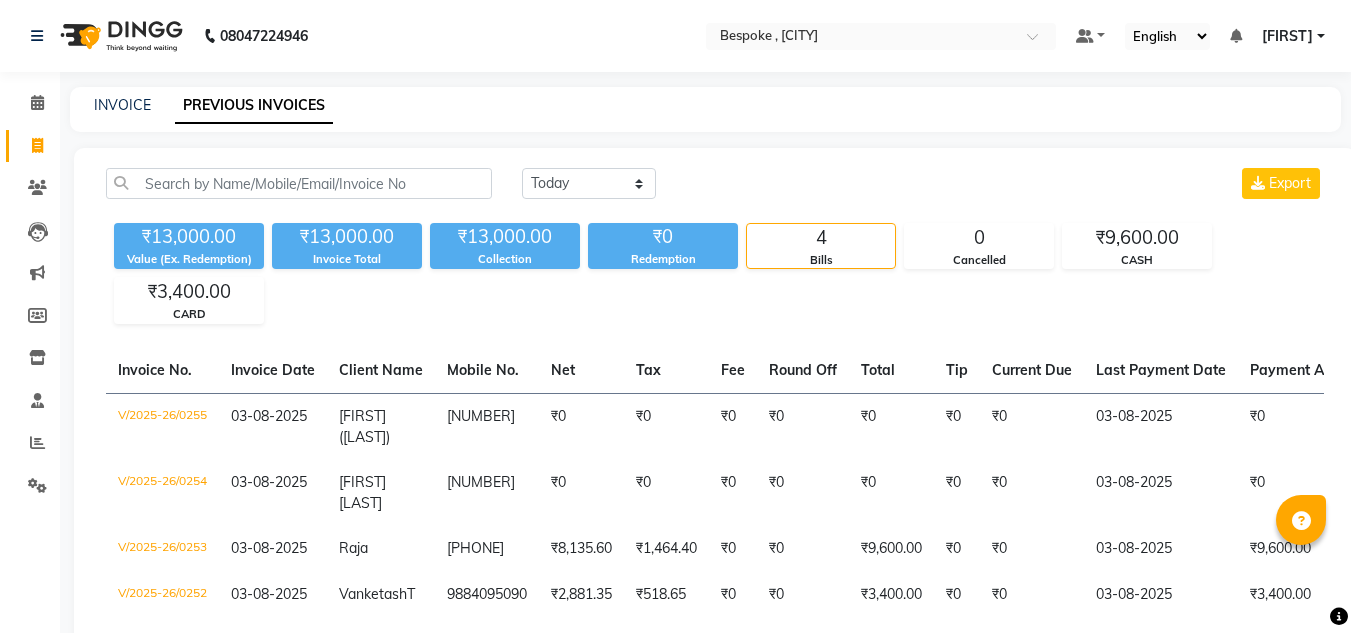 scroll, scrollTop: 0, scrollLeft: 0, axis: both 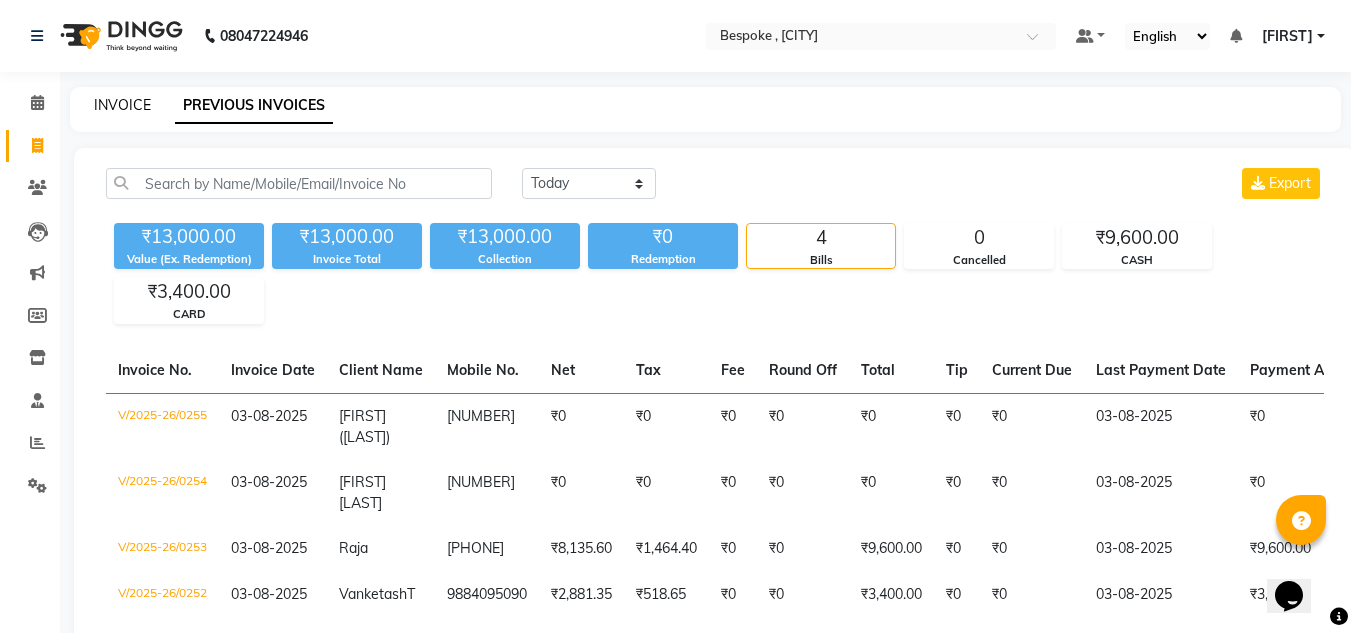 click on "INVOICE" 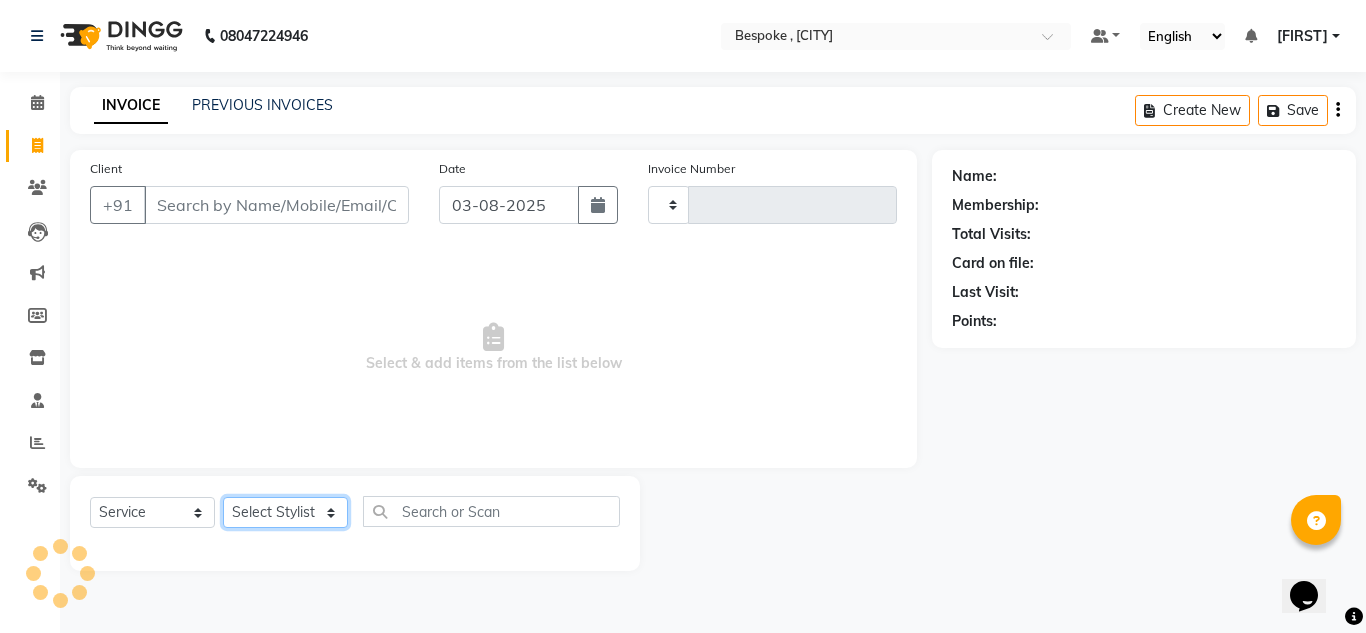 click on "Select Stylist" 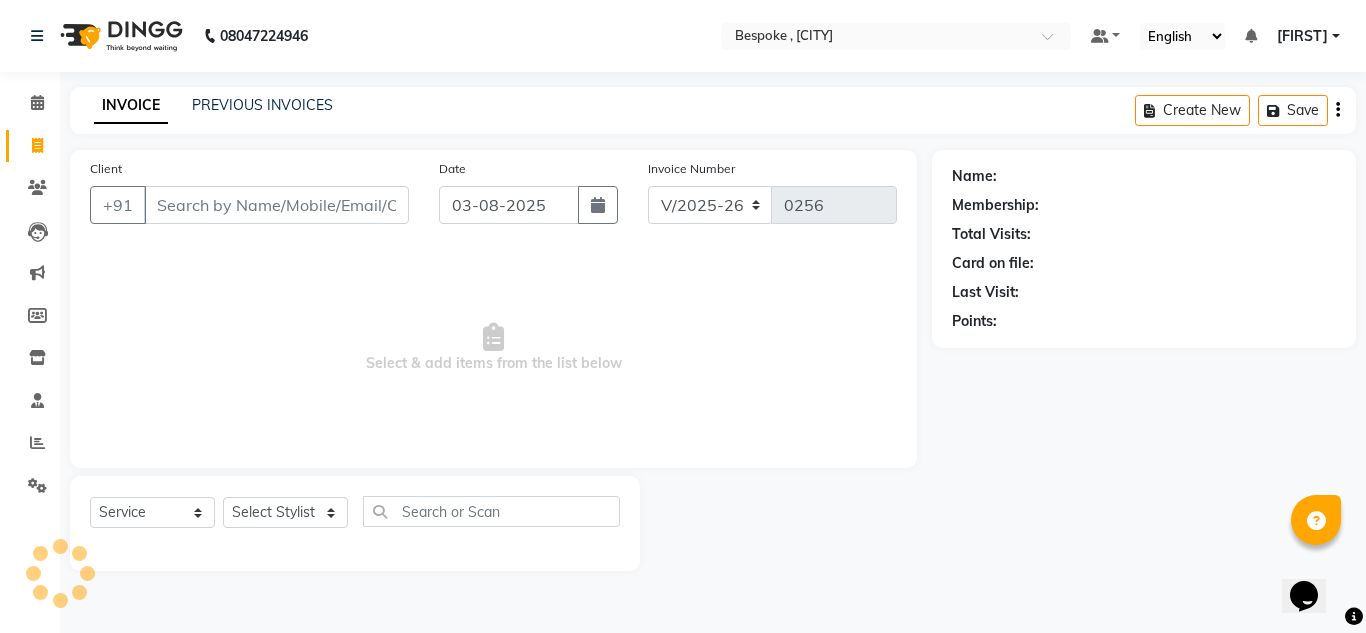 click on "Select & add items from the list below" at bounding box center (493, 348) 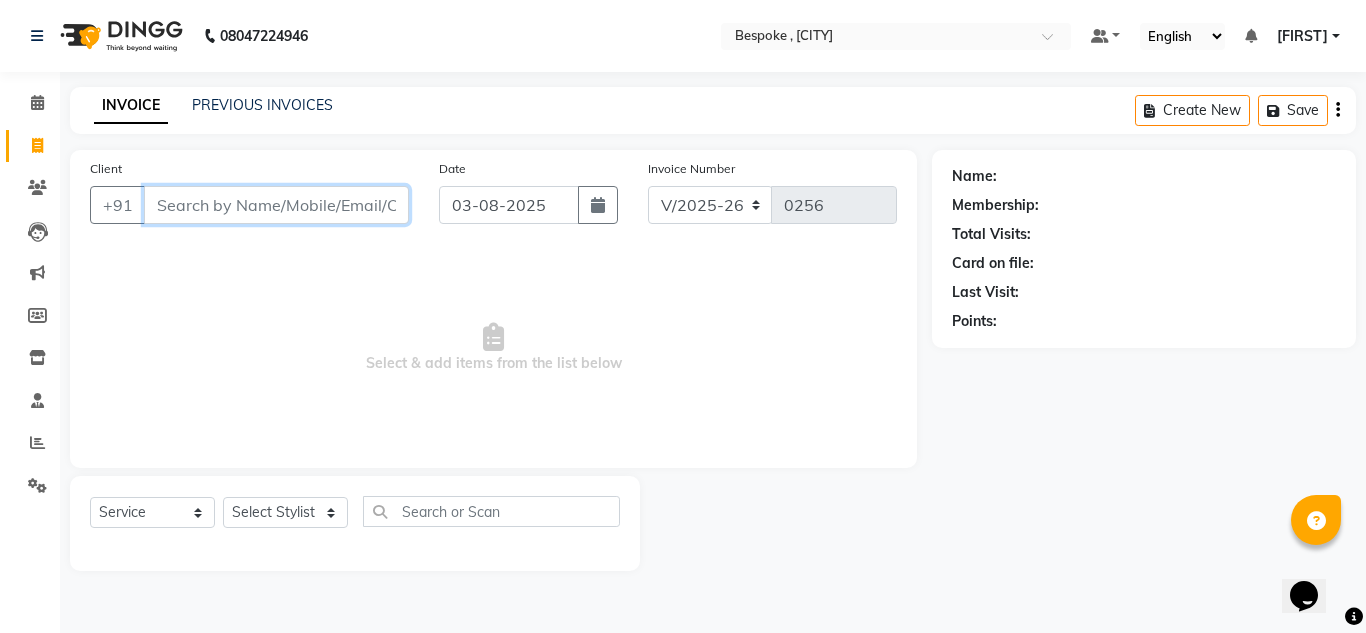click on "Client" at bounding box center [276, 205] 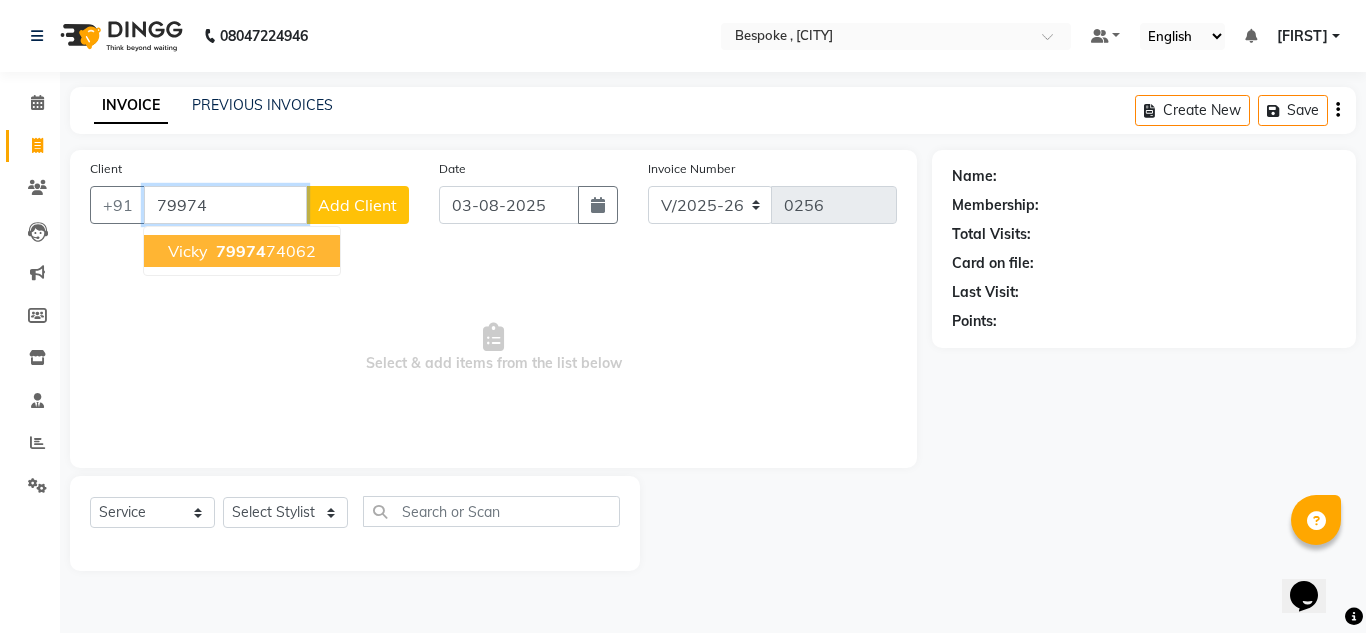 type on "79974" 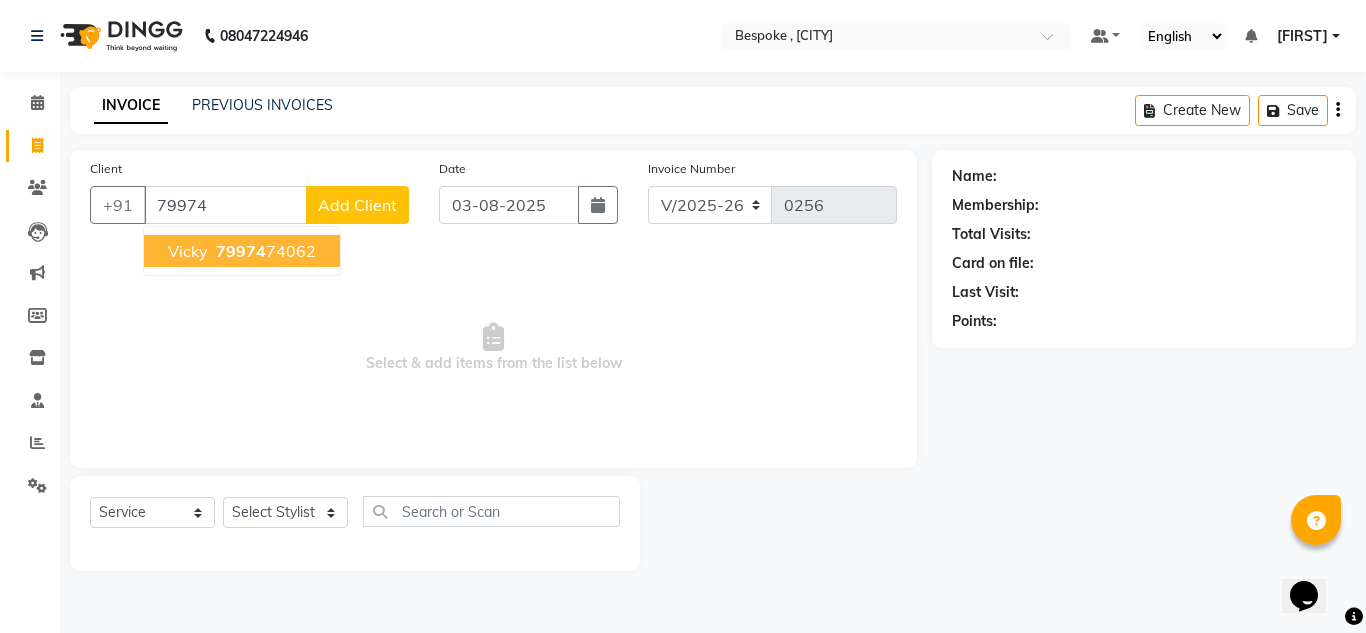 click on "Select & add items from the list below" at bounding box center (493, 348) 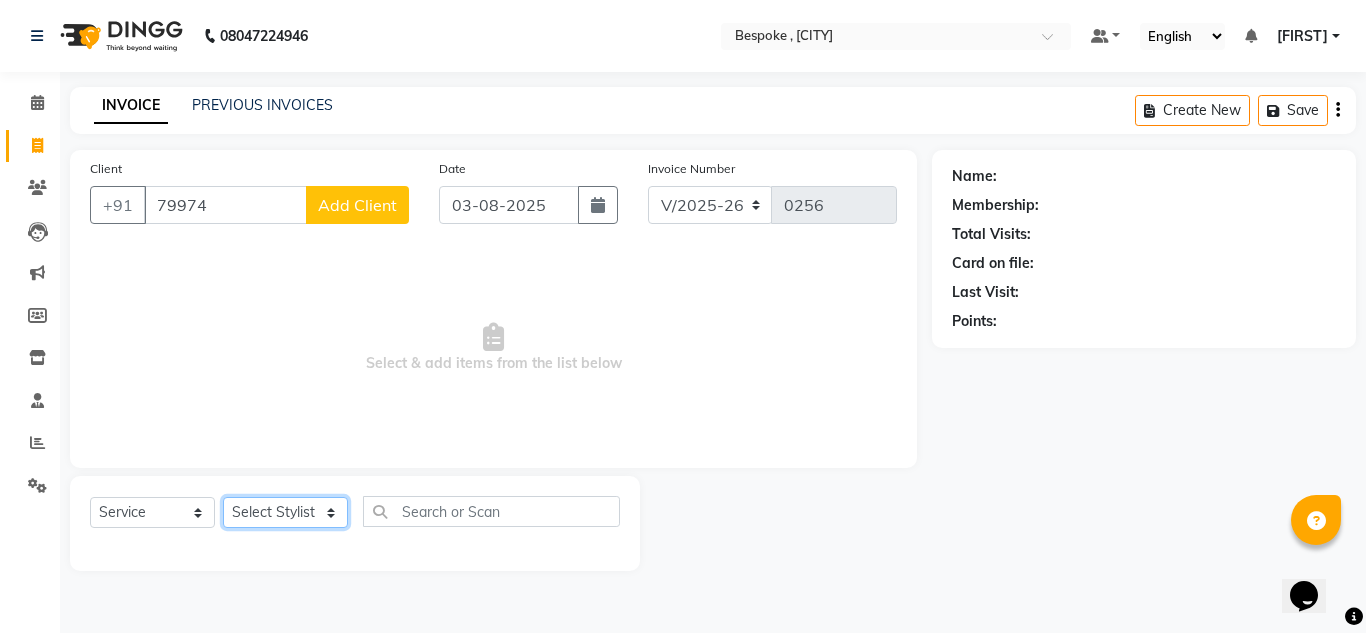 click on "Select Stylist Ching Dilipan Guru Ilyas Jaan Karthi Khawlkim Kimte Kumar Mahesh Palani Rachel" 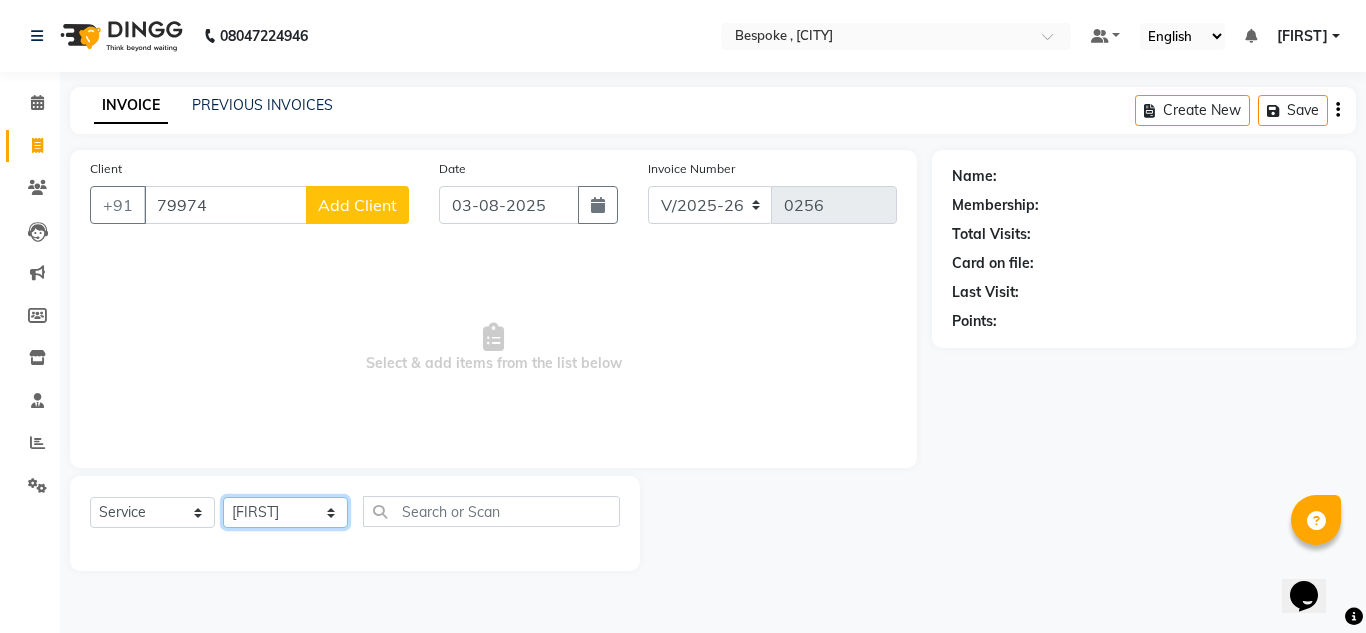 click on "Select Stylist Ching Dilipan Guru Ilyas Jaan Karthi Khawlkim Kimte Kumar Mahesh Palani Rachel" 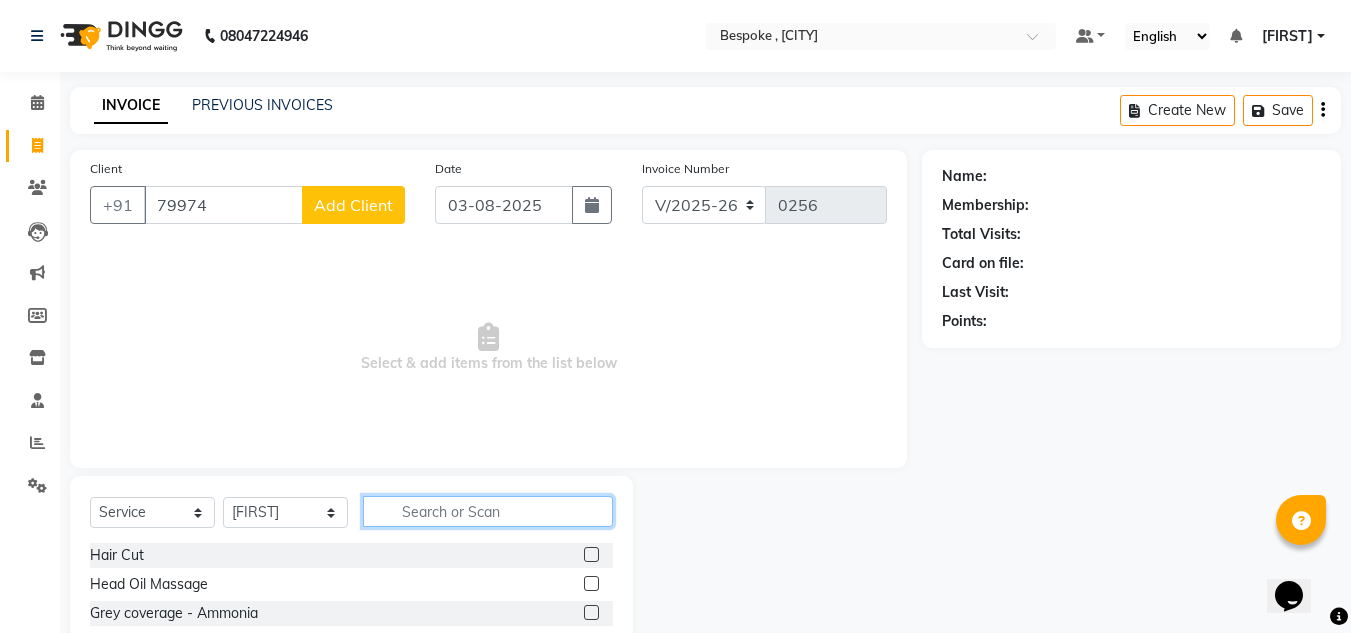 click 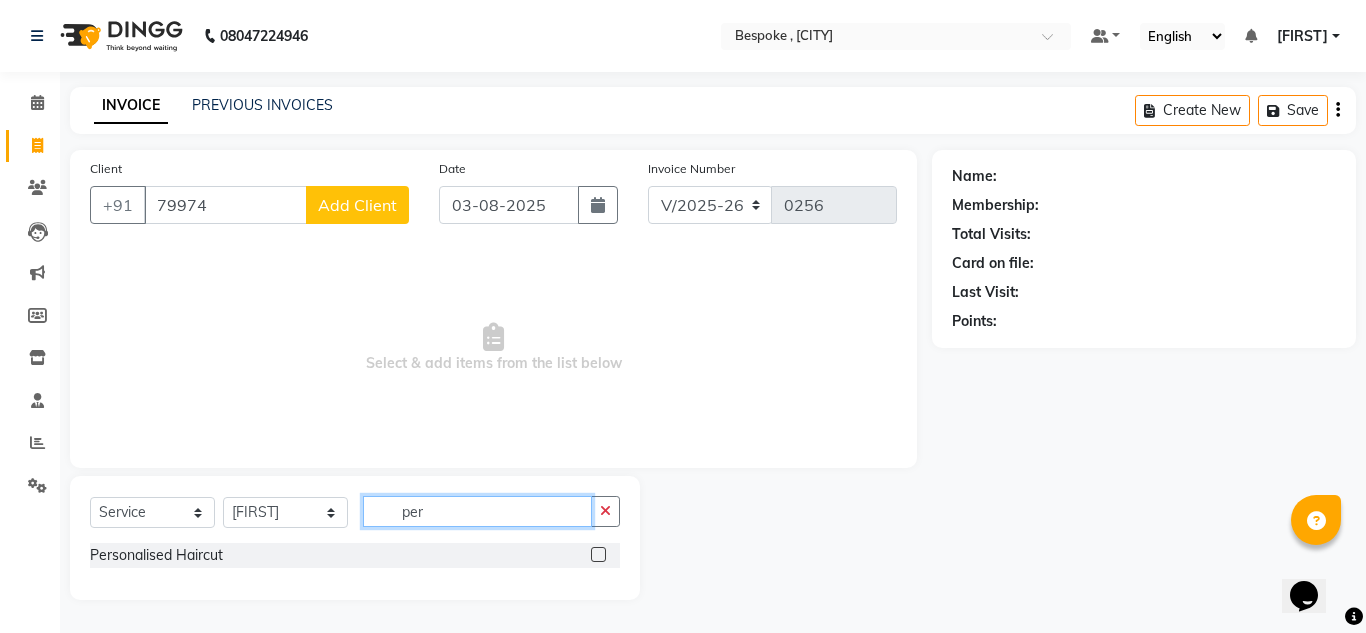 type on "per" 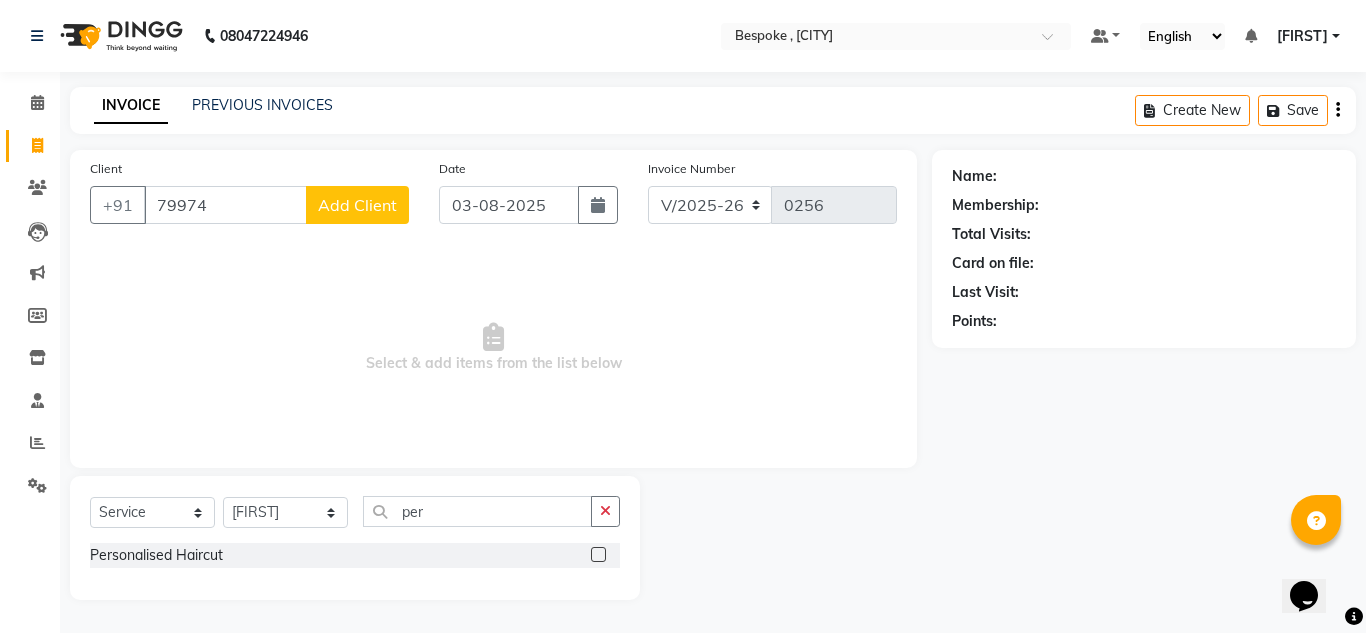 click 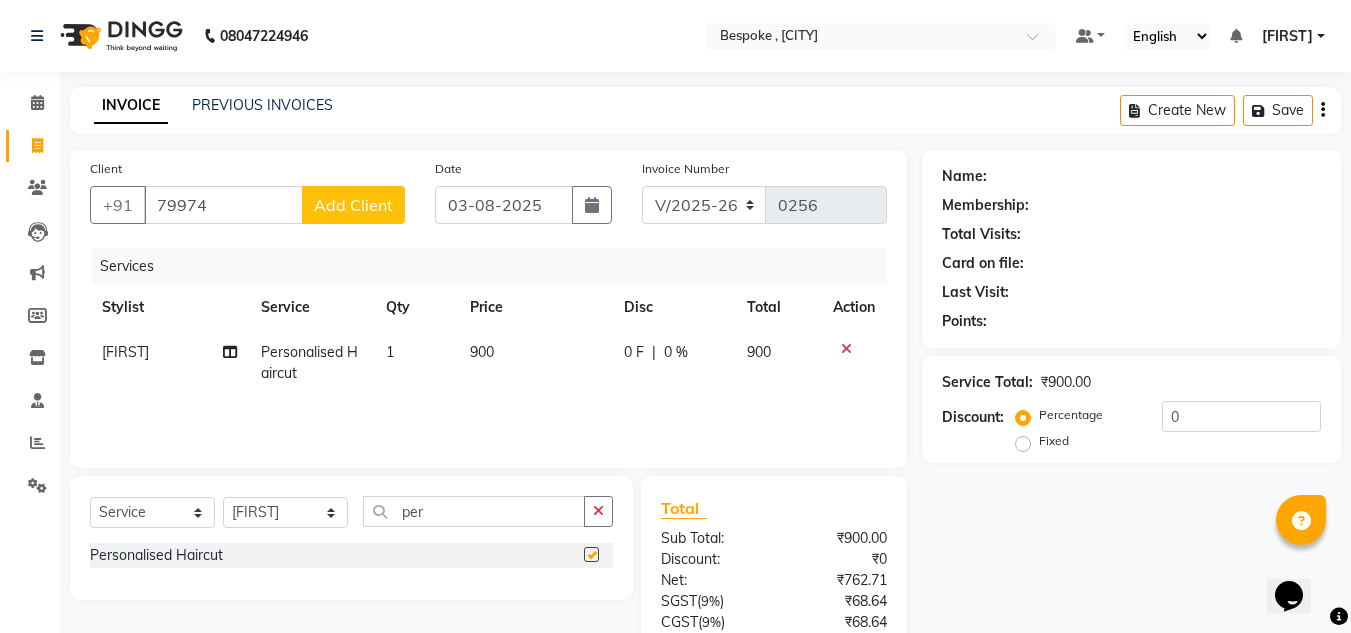 checkbox on "false" 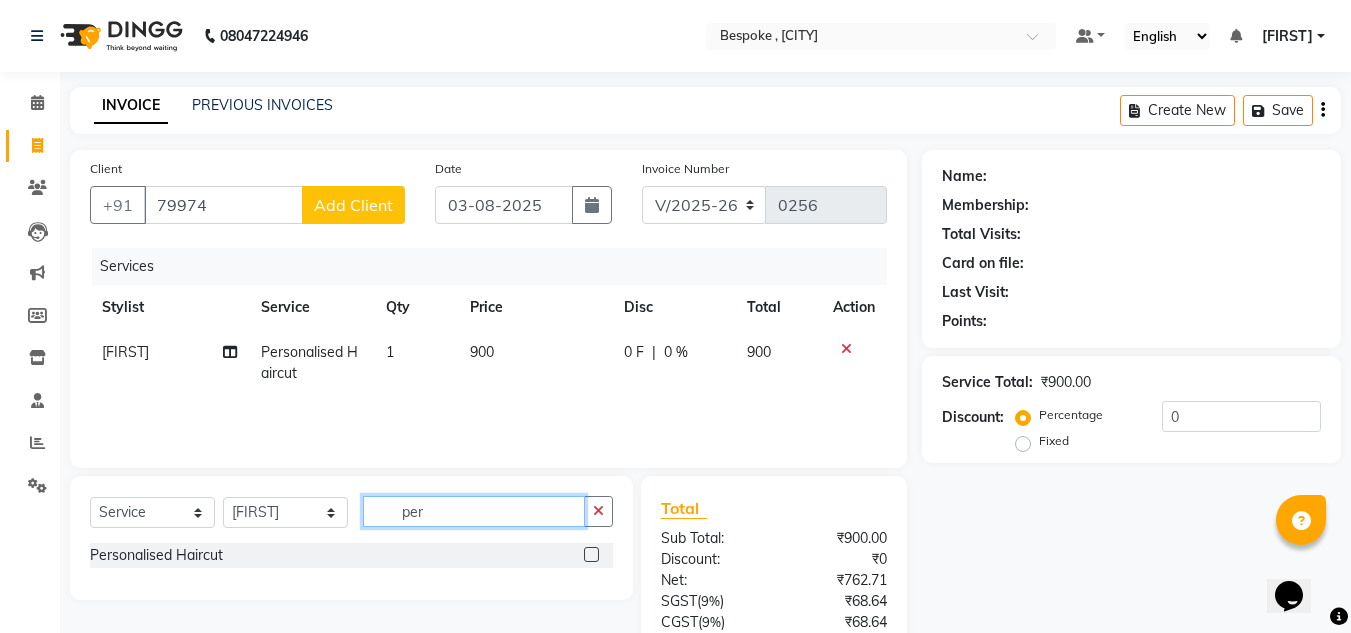 drag, startPoint x: 486, startPoint y: 508, endPoint x: 312, endPoint y: 531, distance: 175.51353 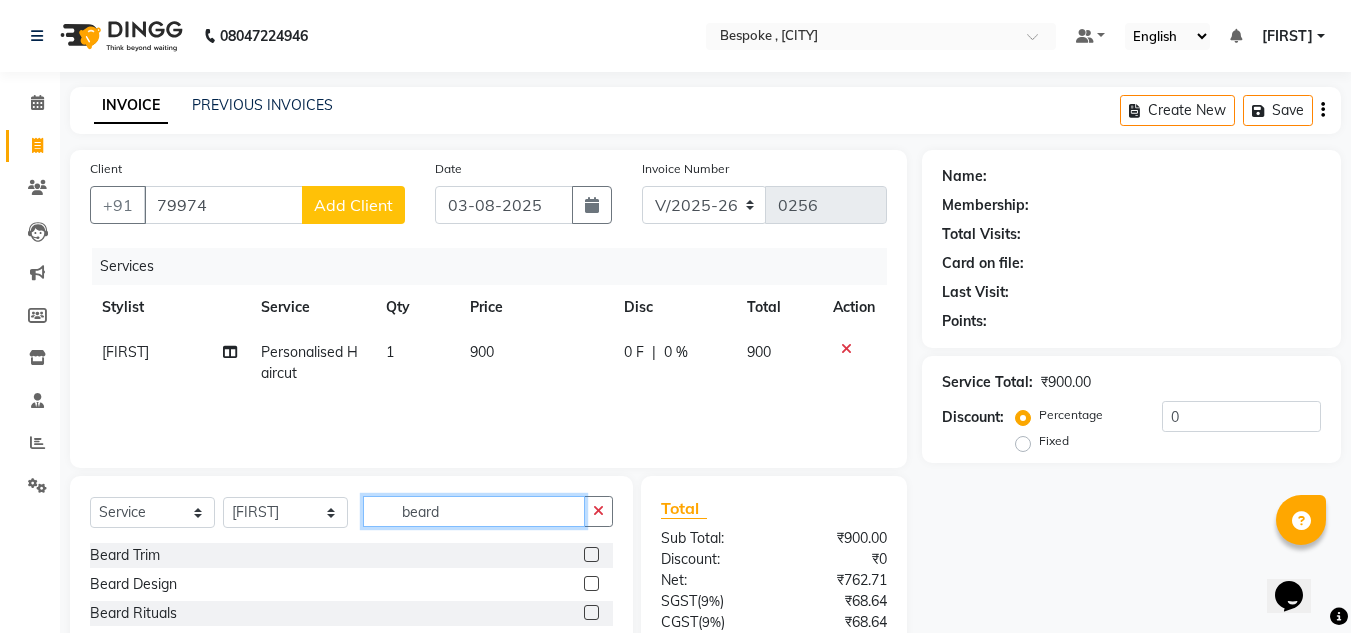 type on "beard" 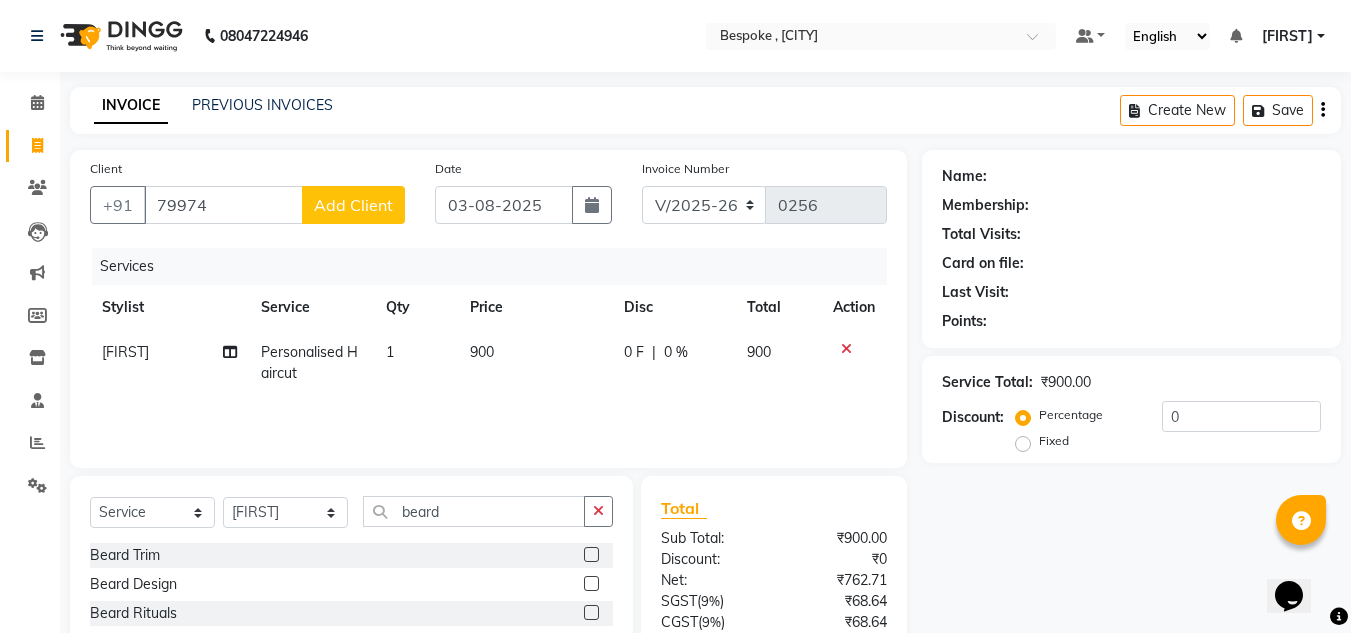 click 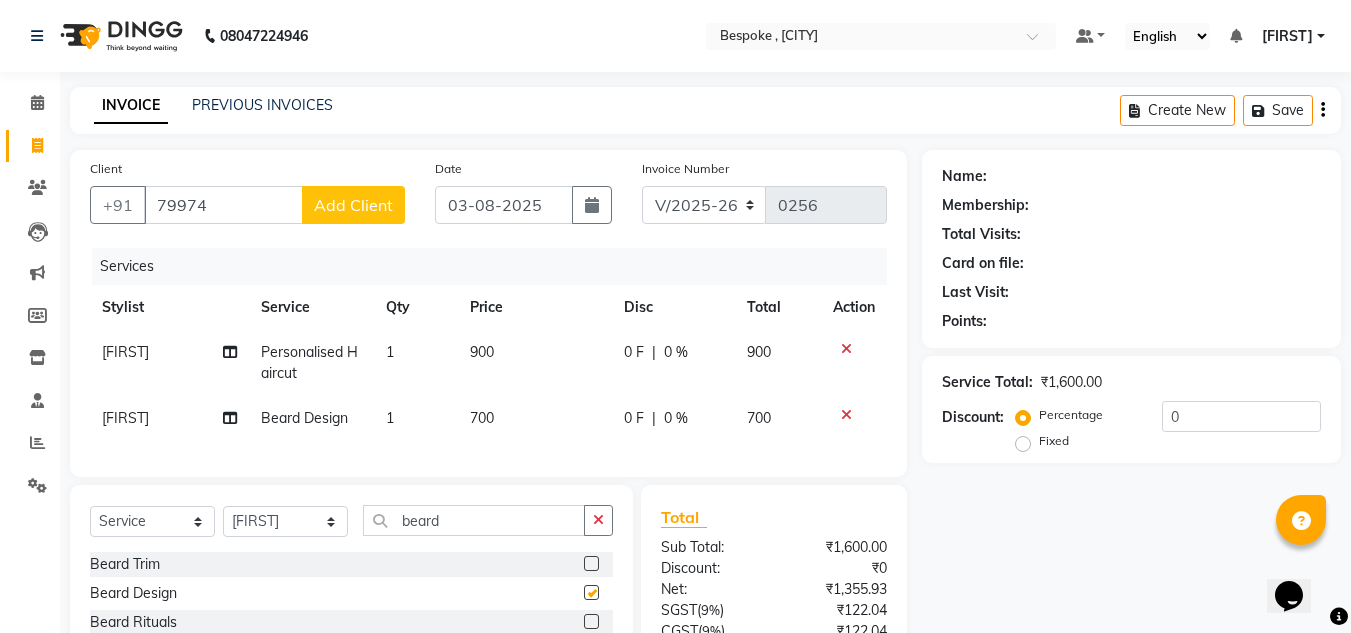 checkbox on "false" 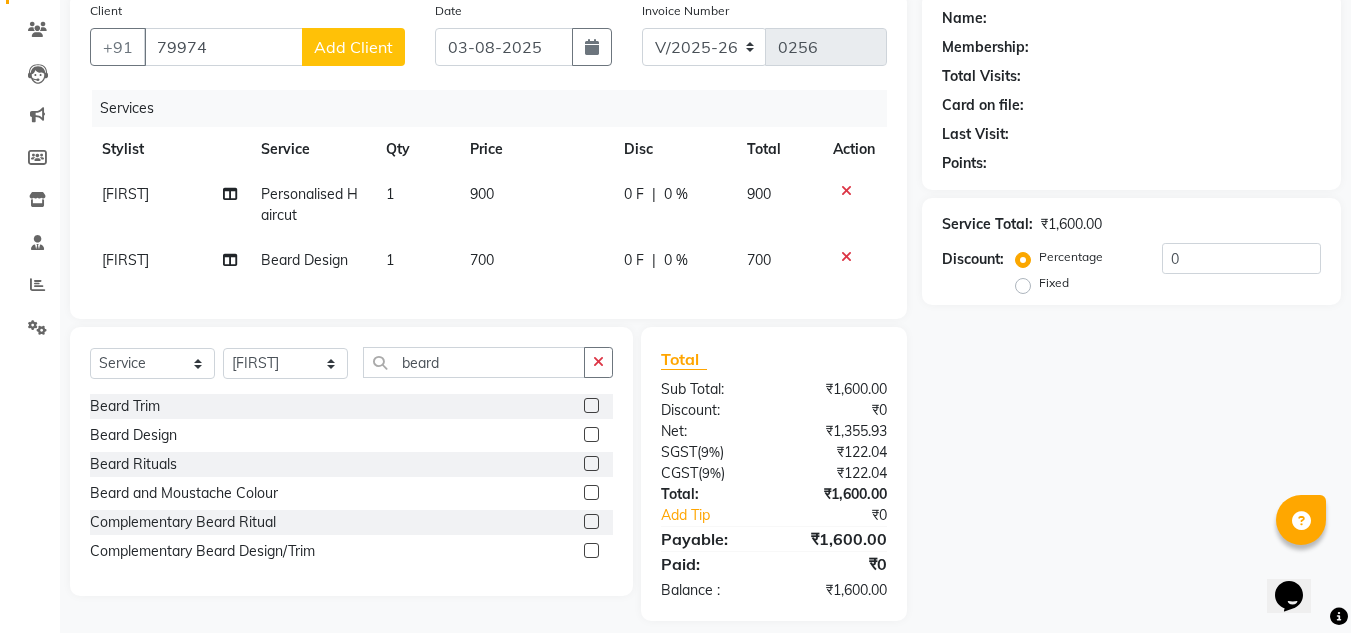scroll, scrollTop: 191, scrollLeft: 0, axis: vertical 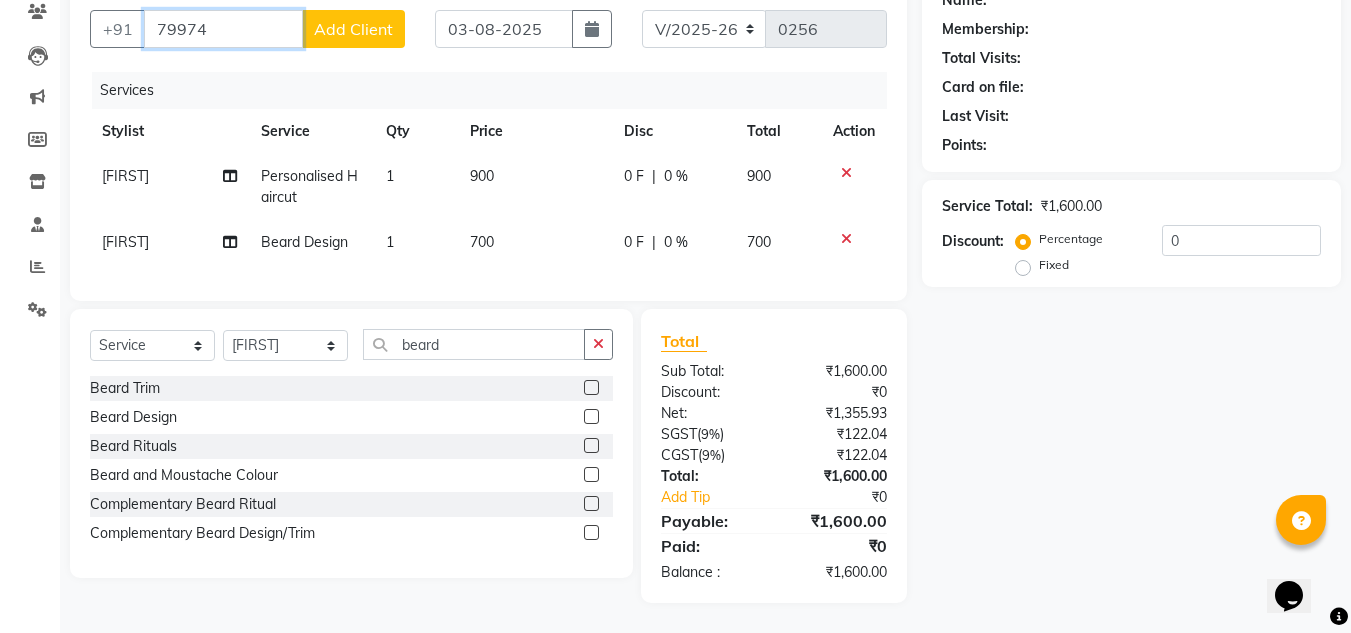 click on "79974" at bounding box center [223, 29] 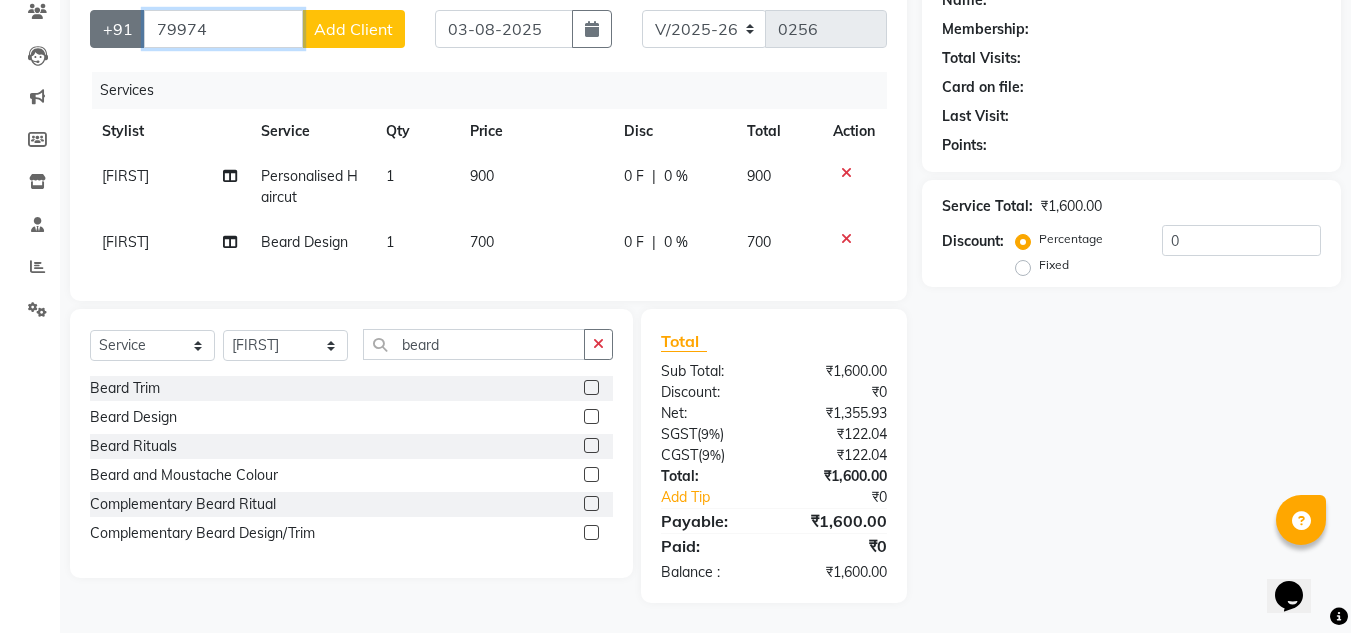 drag, startPoint x: 236, startPoint y: 18, endPoint x: 96, endPoint y: 19, distance: 140.00357 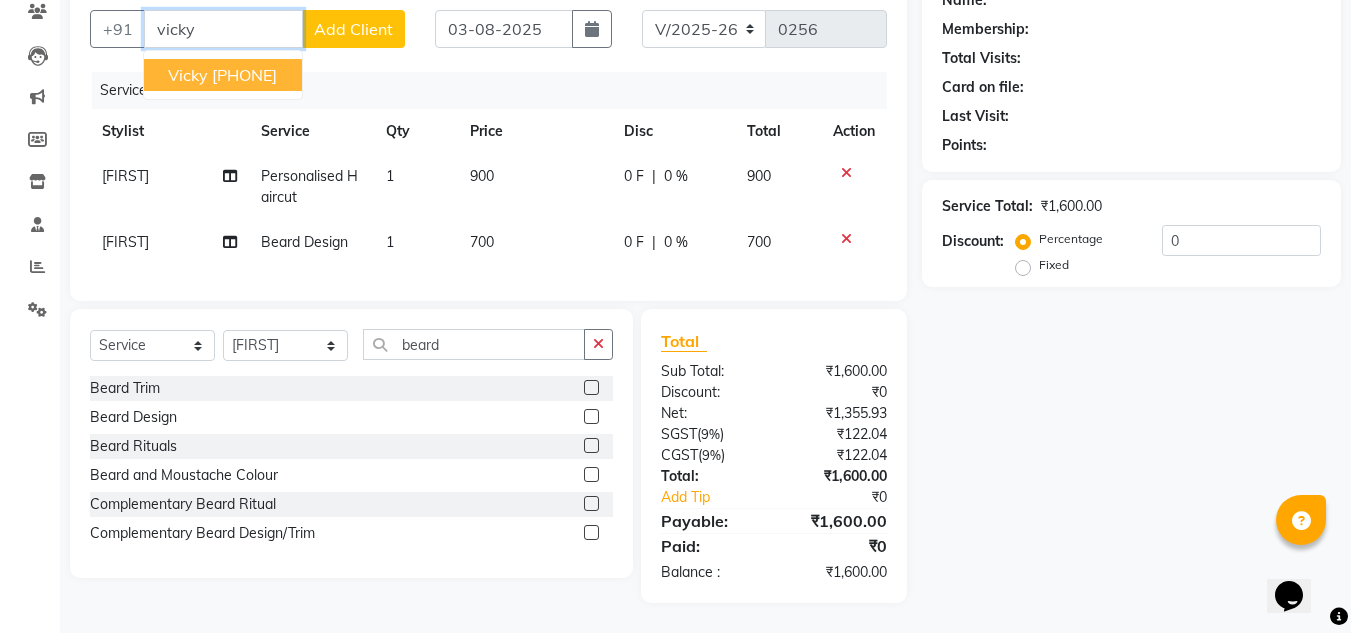 click on "[PHONE]" at bounding box center [244, 75] 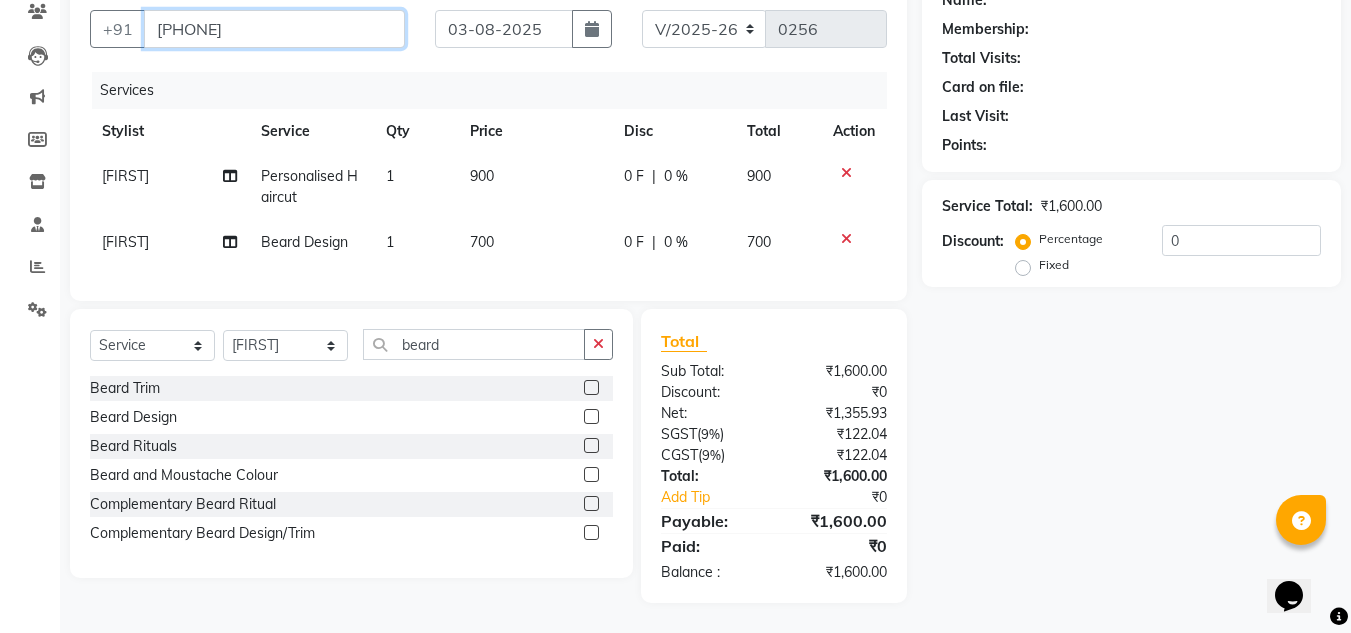 type on "[PHONE]" 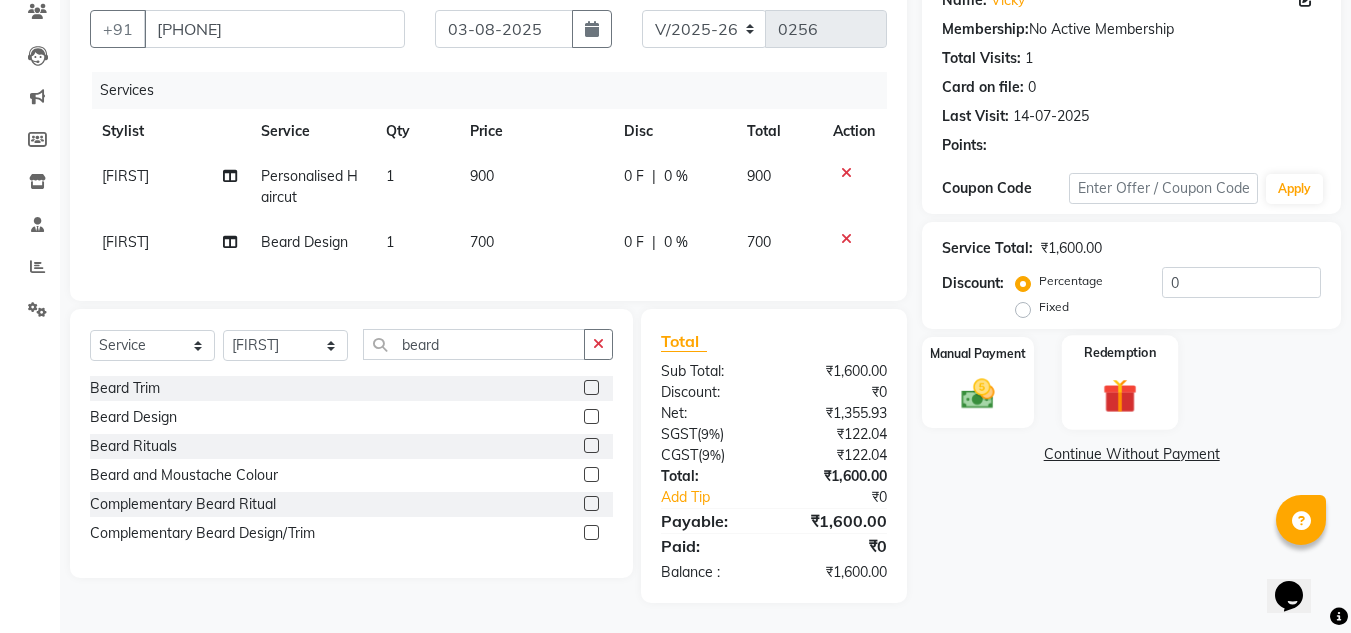scroll, scrollTop: 191, scrollLeft: 0, axis: vertical 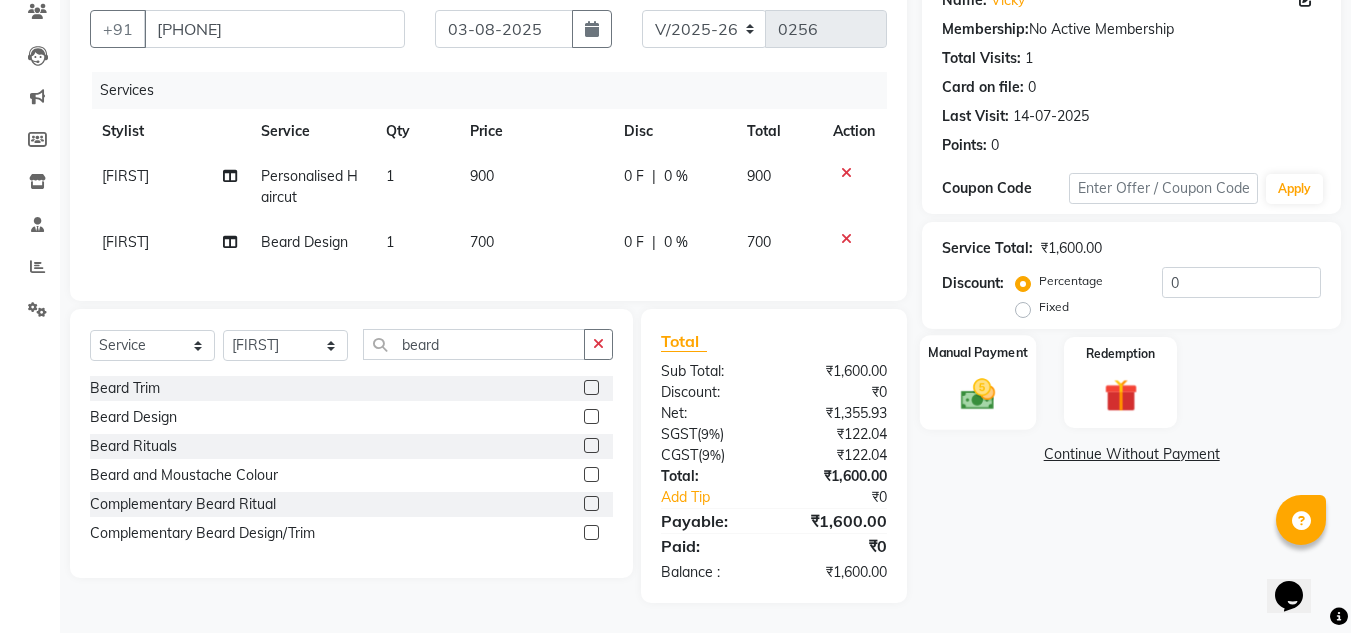 click on "Manual Payment" 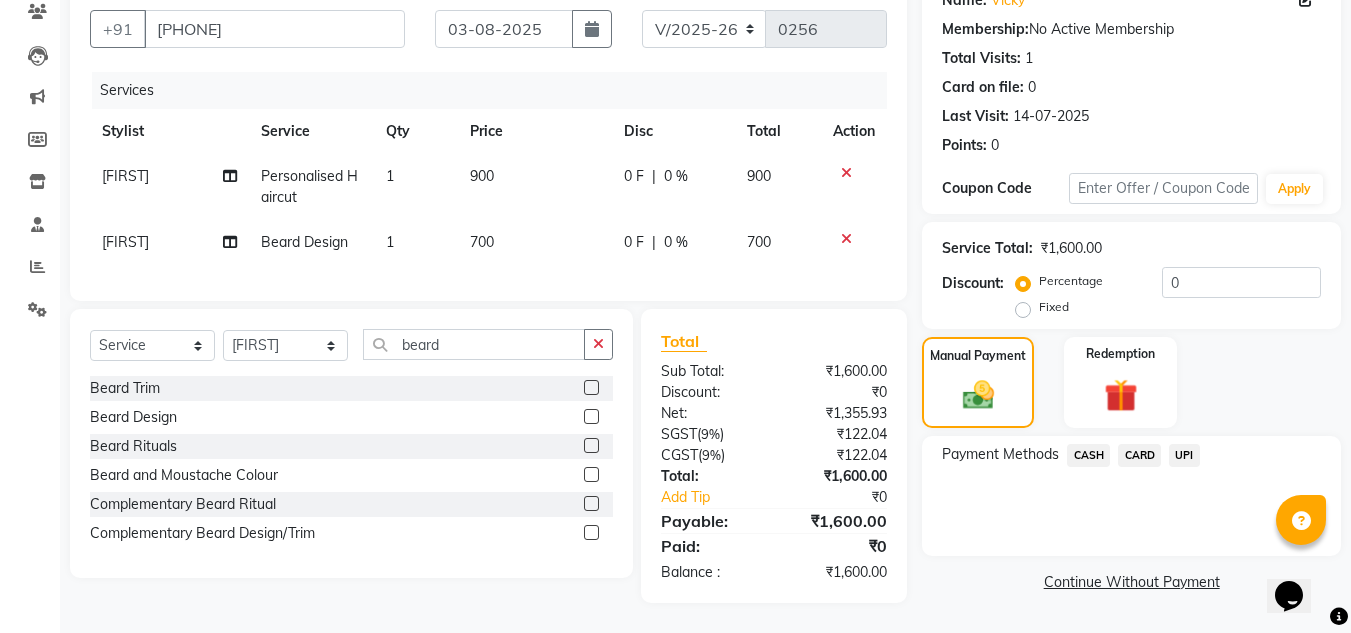 click on "UPI" 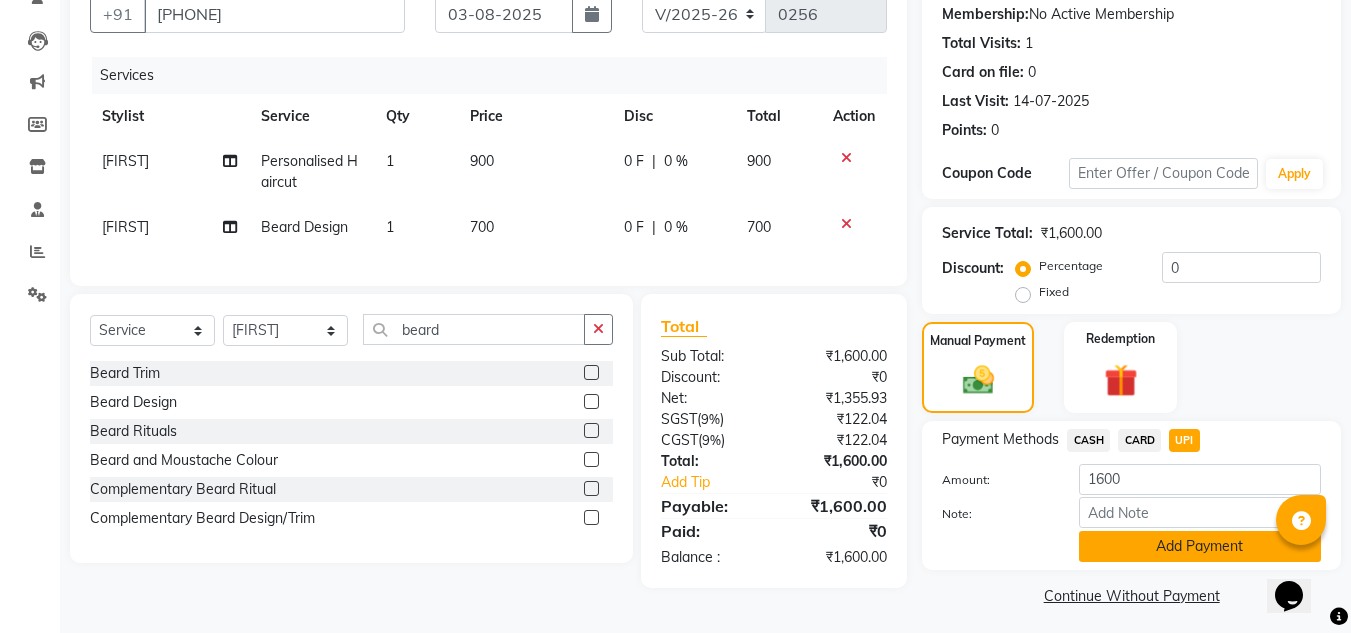 click on "Add Payment" 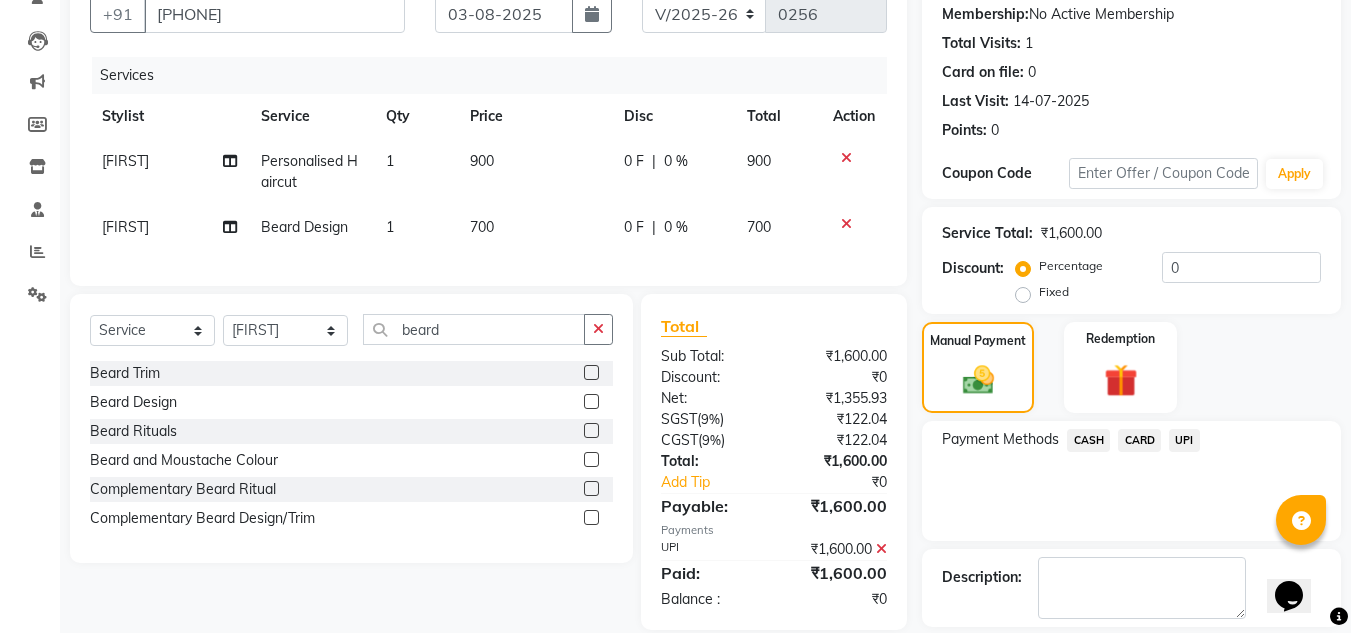 scroll, scrollTop: 283, scrollLeft: 0, axis: vertical 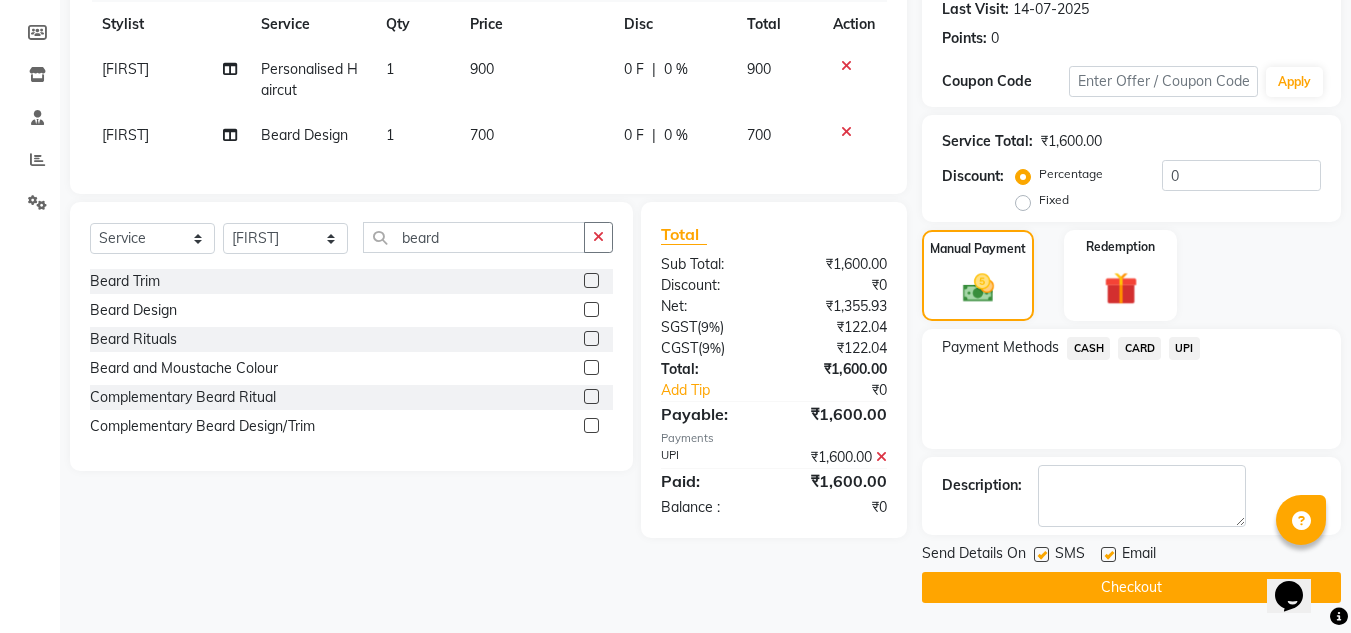 click on "Checkout" 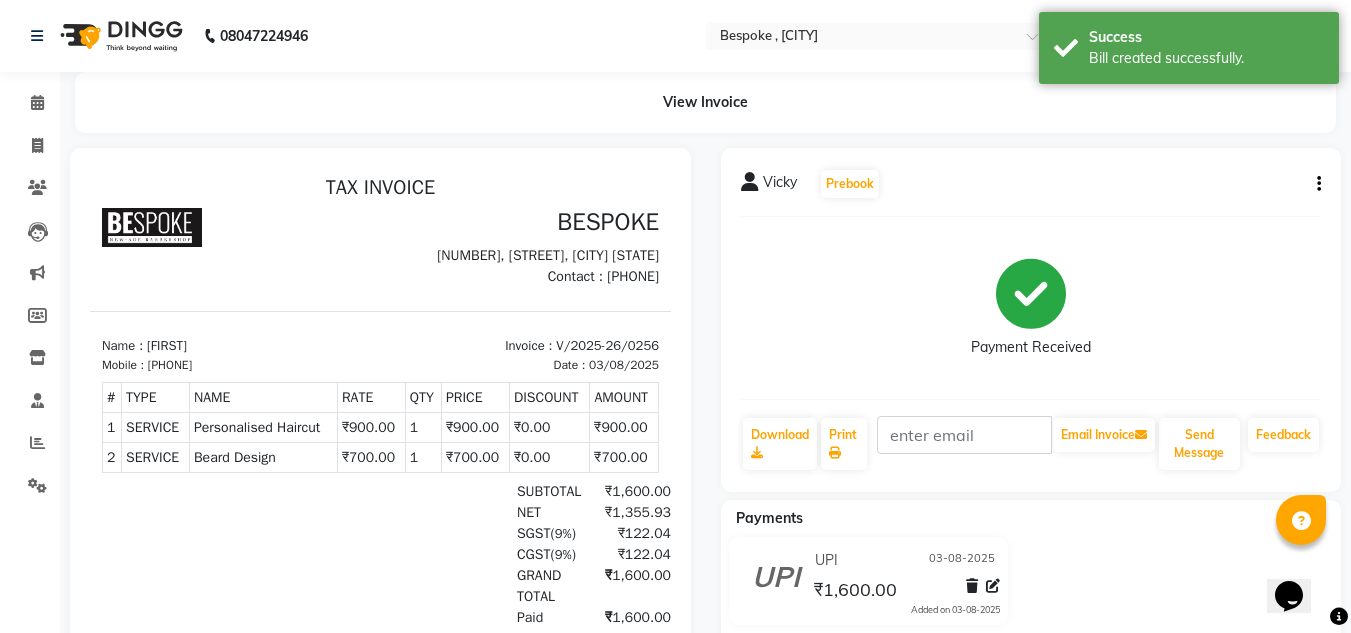 scroll, scrollTop: 0, scrollLeft: 0, axis: both 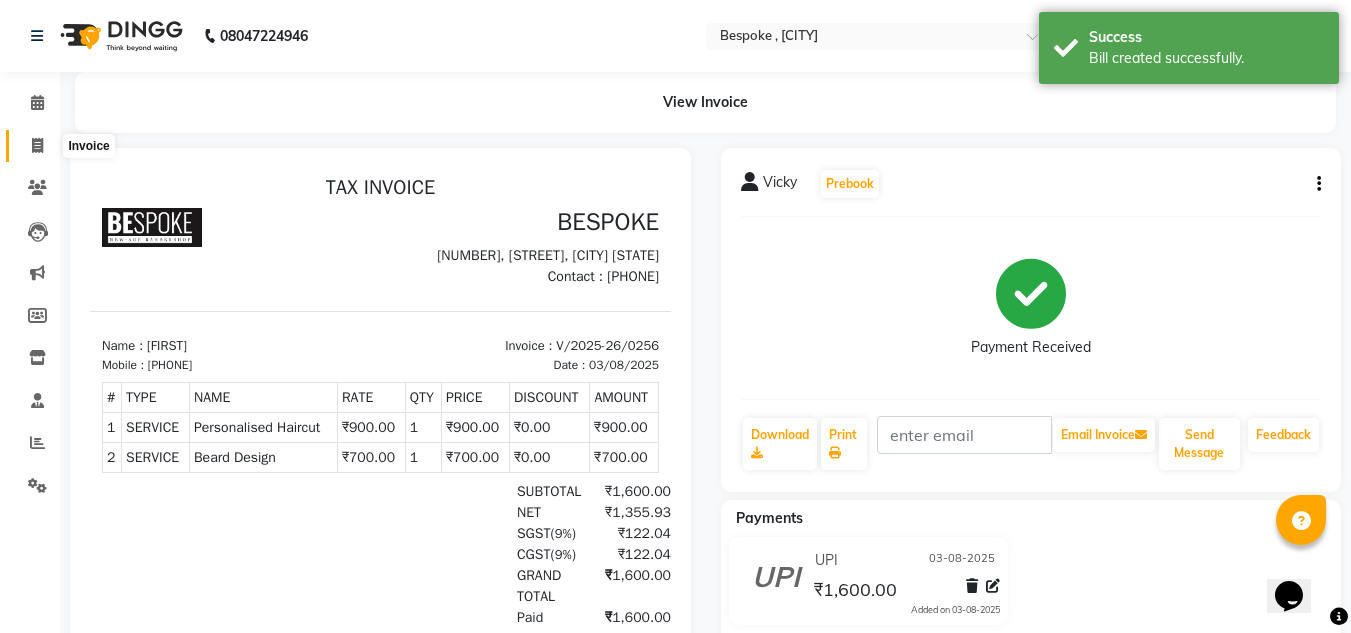 click 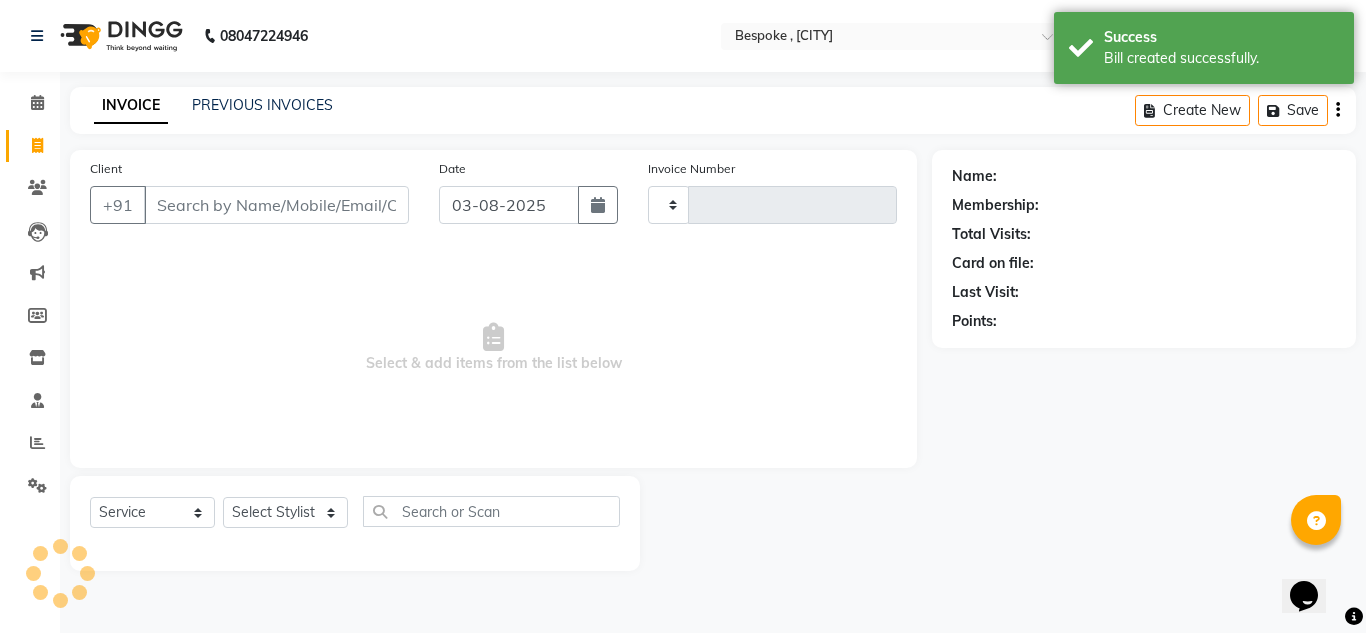 type on "0257" 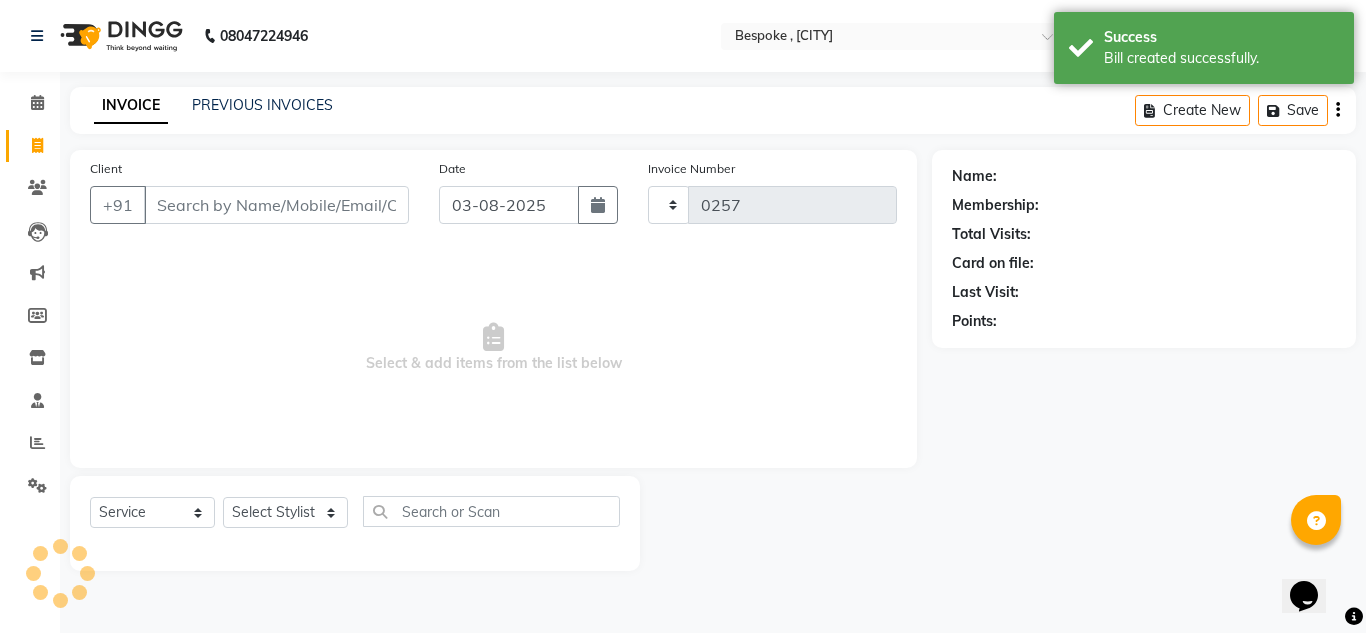 select on "8177" 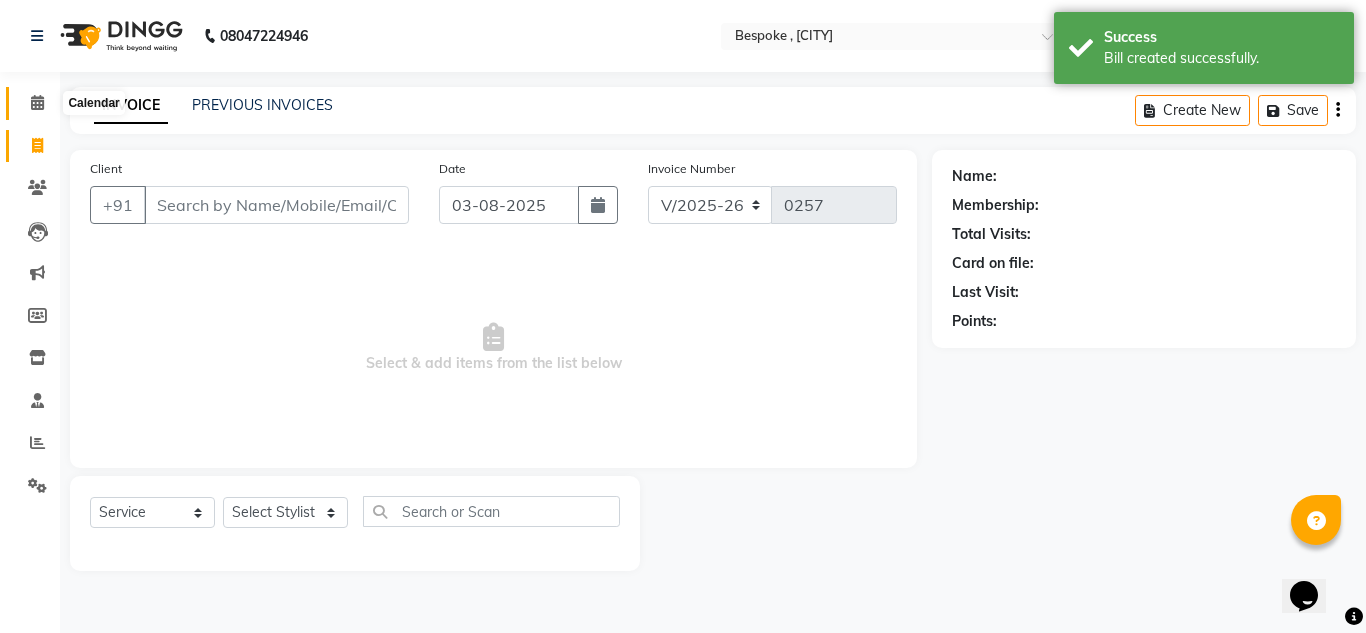 click 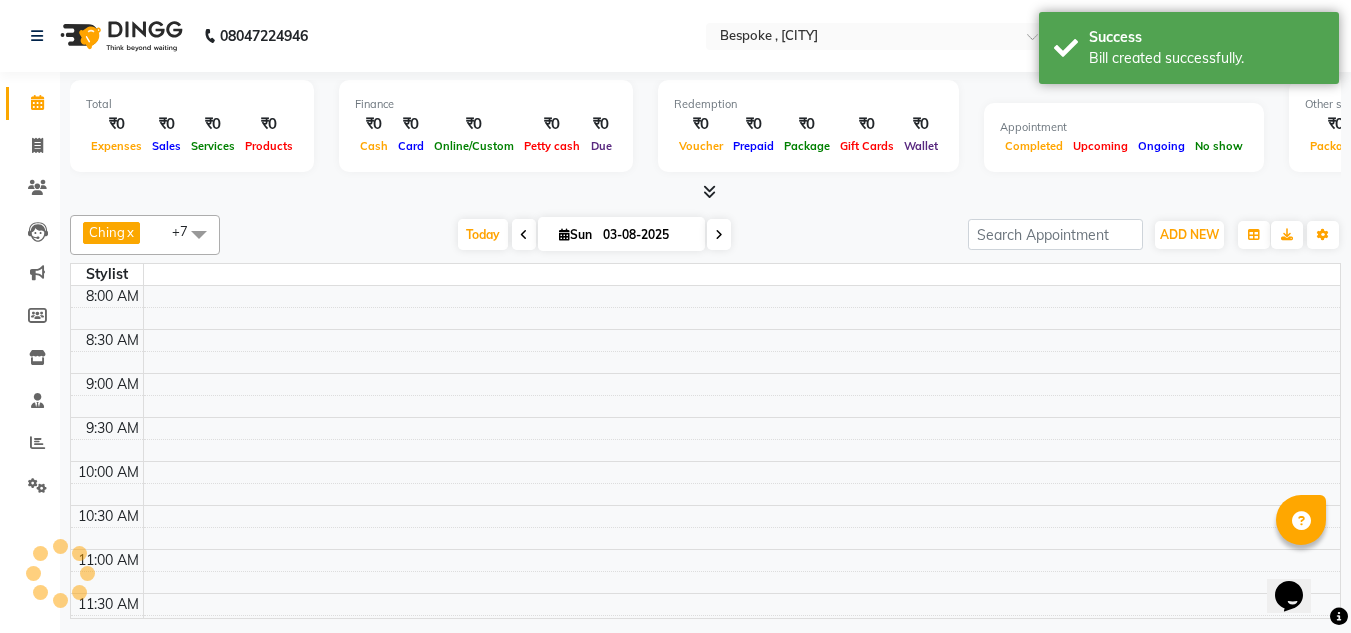 scroll, scrollTop: 0, scrollLeft: 0, axis: both 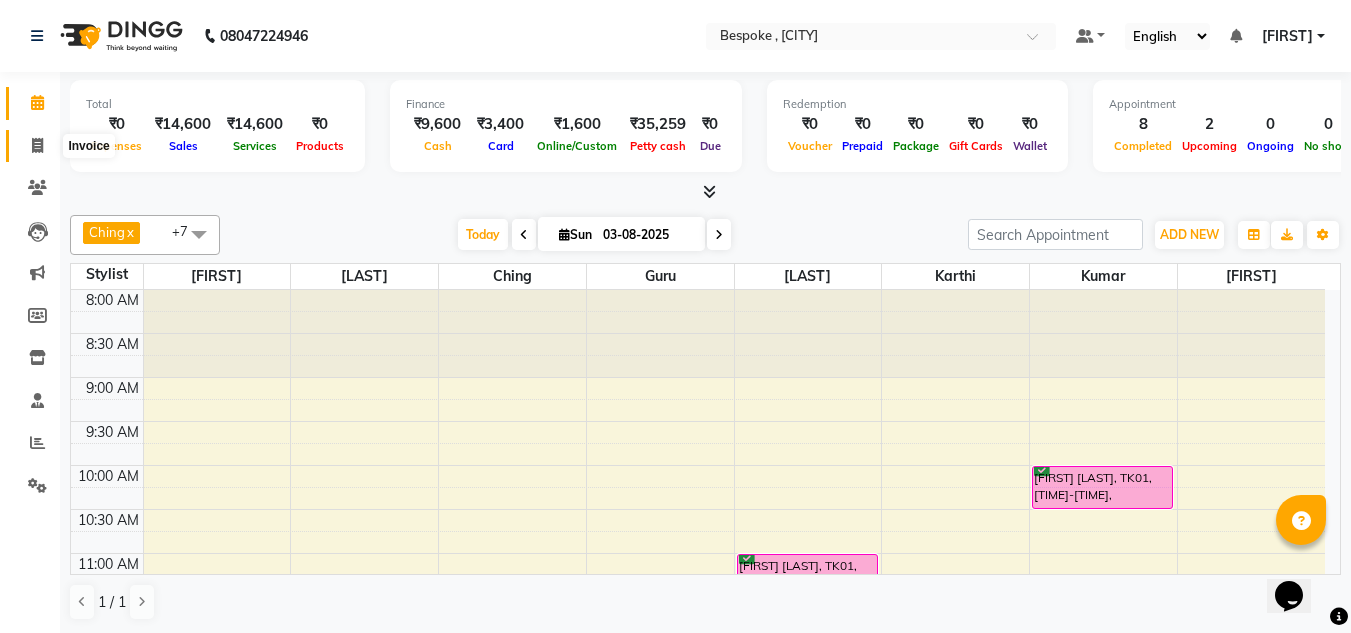 click 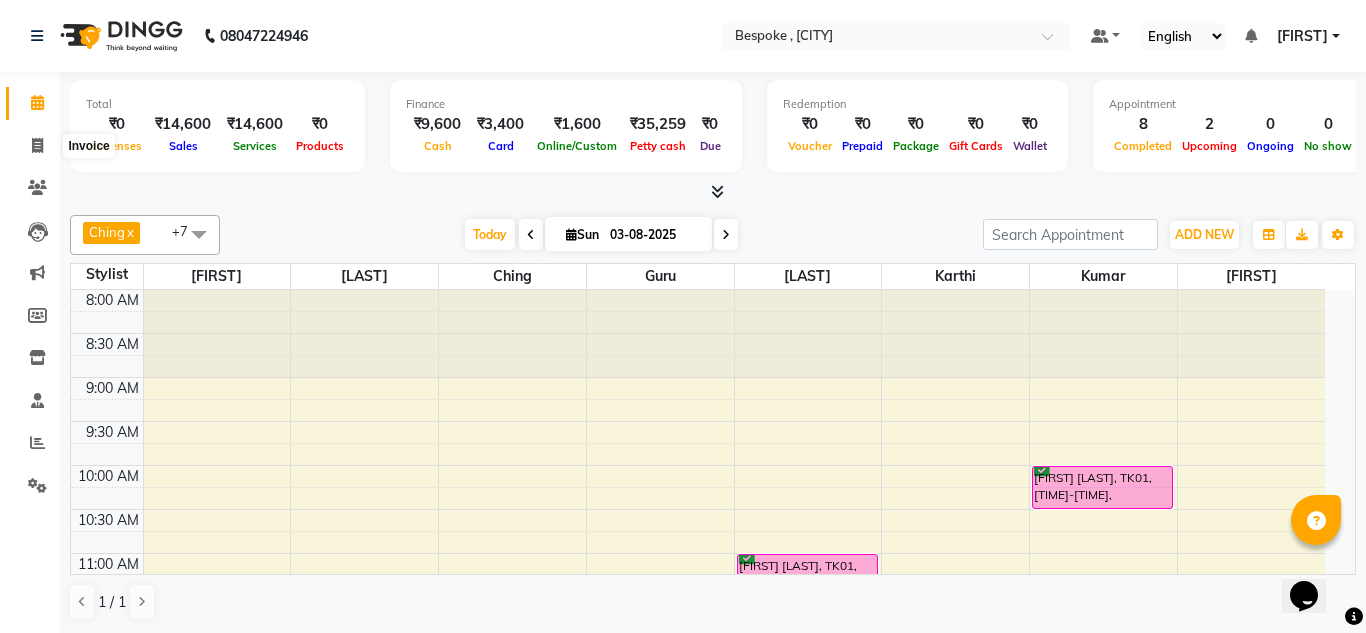 select on "8177" 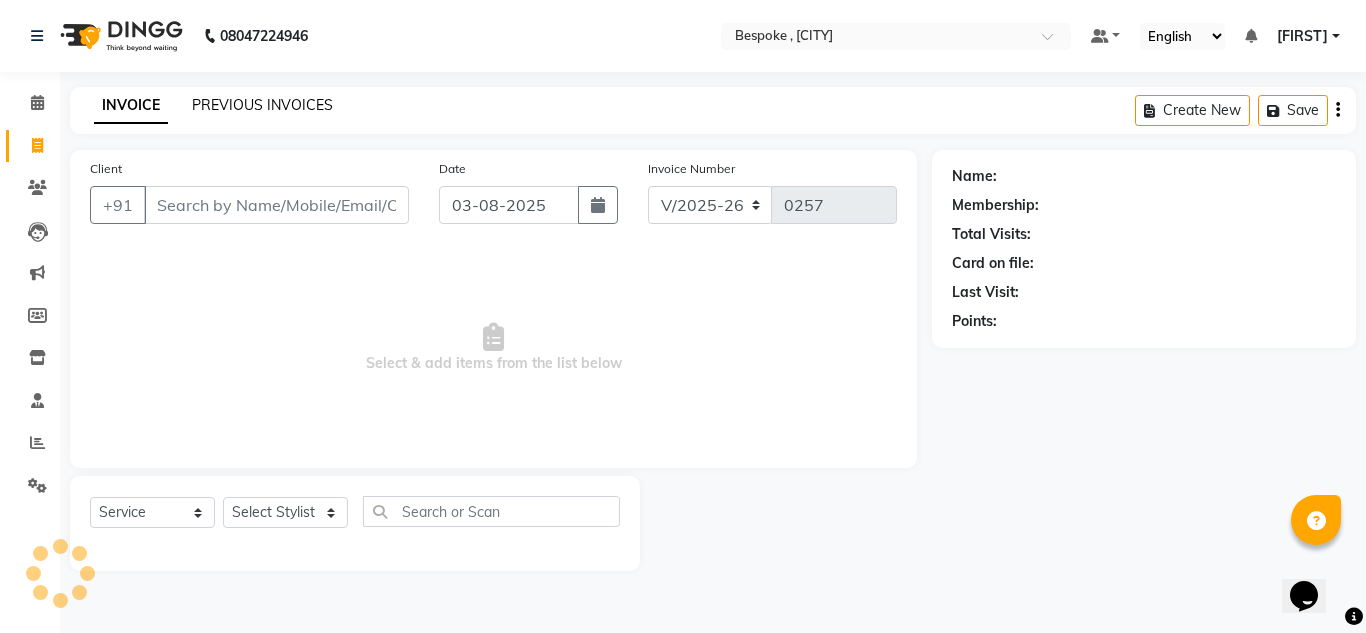 click on "PREVIOUS INVOICES" 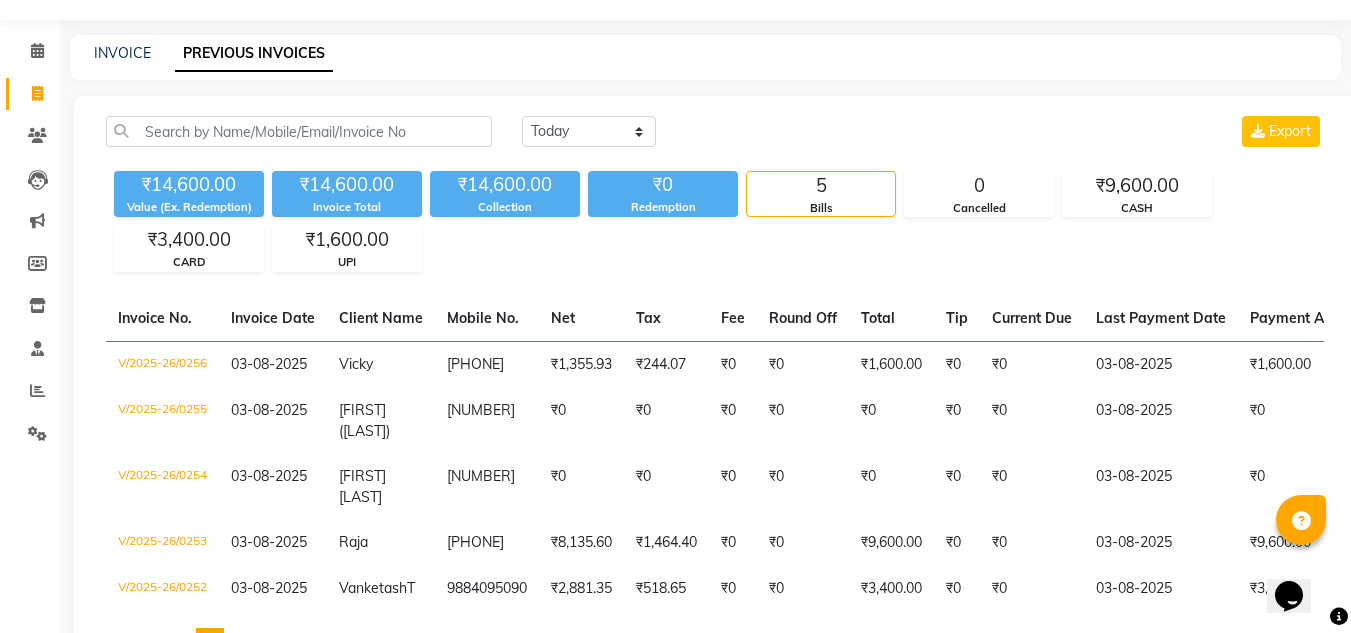 scroll, scrollTop: 155, scrollLeft: 0, axis: vertical 